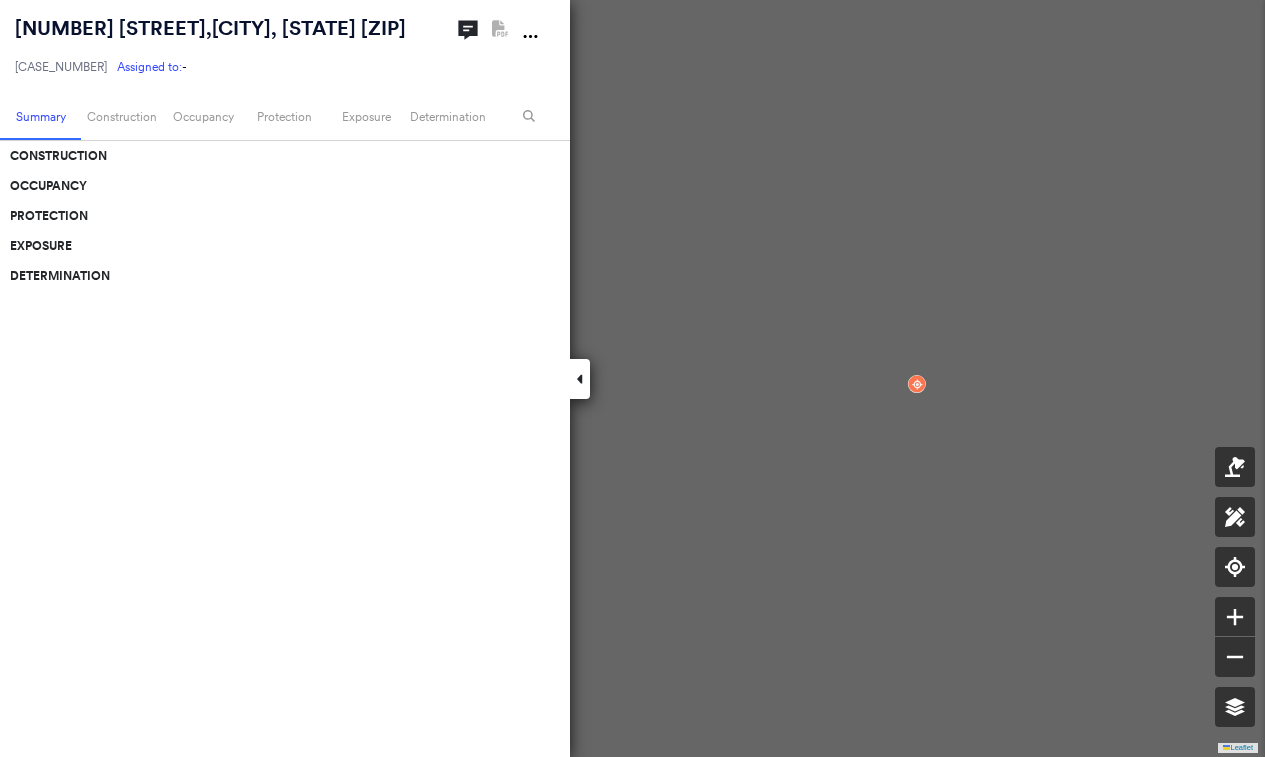 scroll, scrollTop: 0, scrollLeft: 0, axis: both 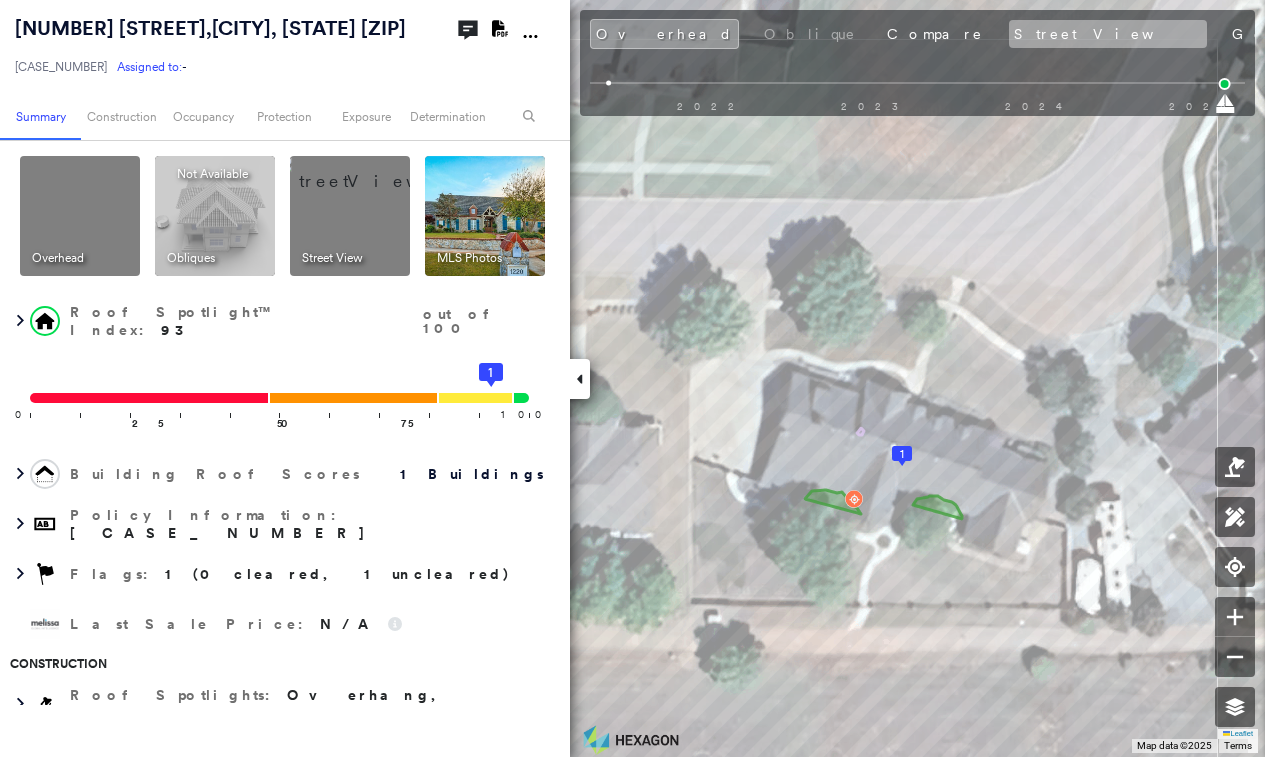 click on "Street View" at bounding box center (1108, 34) 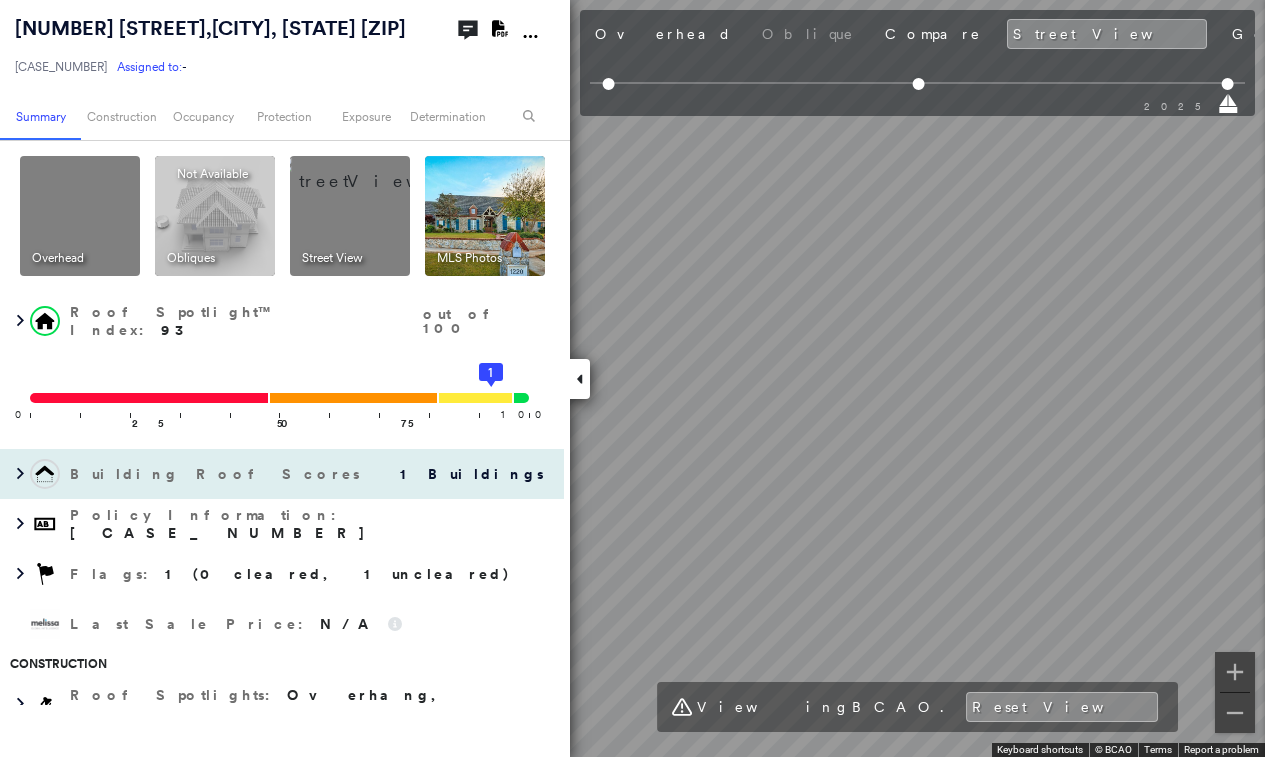 click on "1300 Cloud Nine ,  ELK CITY, OK 73644-1455 LHQ-25-0176469-00 Assigned to:  - Assigned to:  - LHQ-25-0176469-00 Assigned to:  - Open Comments Download PDF Report Summary Construction Occupancy Protection Exposure Determination Overhead Obliques Not Available ; Street View MLS Photos Roof Spotlight™ Index :  93 out of 100 0 100 25 50 75 1 Building Roof Scores 1 Buildings Policy Information :  LHQ-25-0176469-00 Flags :  1 (0 cleared, 1 uncleared) Last Sale Price :  N/A Construction Roof Spotlights :  Overhang, Chimney, General Wear Property Features Roof Size & Shape :  1 building  - Gable | Asphalt Shingle Assessor and MLS Details Property Lookup BuildZoom - Building Permit Data and Analysis Occupancy Ownership Place Detail Smarty Streets - Surrounding Properties Protection Protection Exposure FEMA Risk Index Flood Regional Hazard: 1   out of  5 Crime Regional Hazard: 3   out of  5 Additional Perils Guidewire HazardHub HazardHub Risks MLS Photos Determination Flags :  1 (0 cleared, 1 uncleared) Clear History" at bounding box center (632, 378) 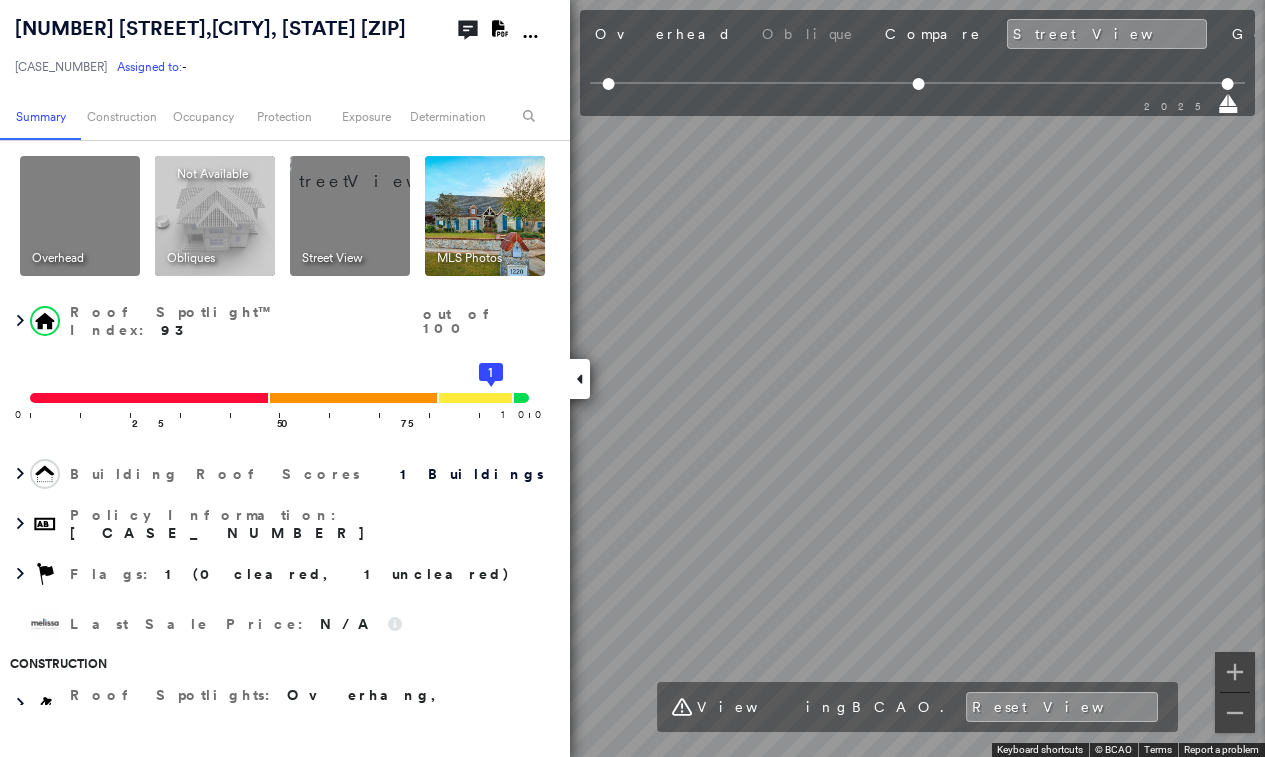 drag, startPoint x: 76, startPoint y: 51, endPoint x: 9, endPoint y: 29, distance: 70.5195 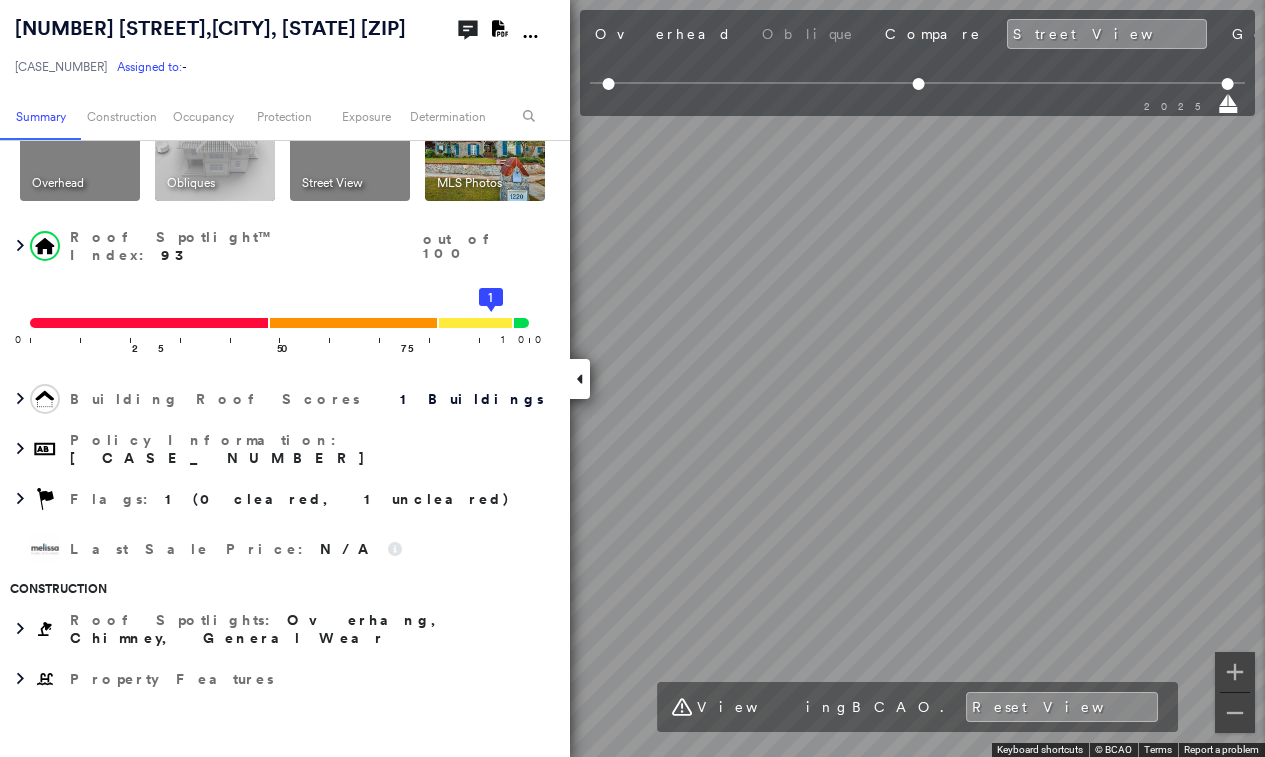scroll, scrollTop: 100, scrollLeft: 0, axis: vertical 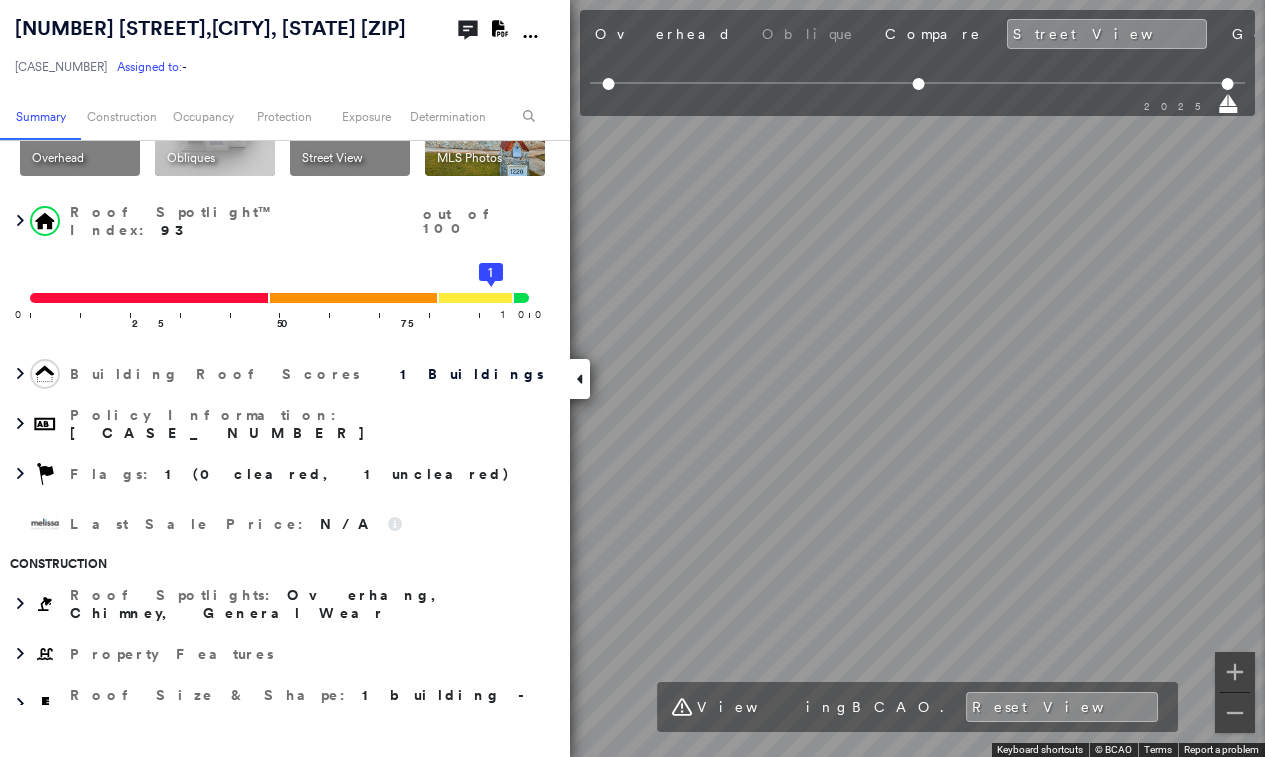 click on "1300 Cloud Nine ,  ELK CITY, OK 73644-1455 LHQ-25-0176469-00 Assigned to:  - Assigned to:  - LHQ-25-0176469-00 Assigned to:  - Open Comments Download PDF Report Summary Construction Occupancy Protection Exposure Determination Overhead Obliques Not Available ; Street View MLS Photos Roof Spotlight™ Index :  93 out of 100 0 100 25 50 75 1 Building Roof Scores 1 Buildings Policy Information :  LHQ-25-0176469-00 Flags :  1 (0 cleared, 1 uncleared) Last Sale Price :  N/A Construction Roof Spotlights :  Overhang, Chimney, General Wear Property Features Roof Size & Shape :  1 building  - Gable | Asphalt Shingle Assessor and MLS Details Property Lookup BuildZoom - Building Permit Data and Analysis Occupancy Ownership Place Detail Smarty Streets - Surrounding Properties Protection Protection Exposure FEMA Risk Index Flood Regional Hazard: 1   out of  5 Crime Regional Hazard: 3   out of  5 Additional Perils Guidewire HazardHub HazardHub Risks MLS Photos Determination Flags :  1 (0 cleared, 1 uncleared) Clear History" at bounding box center [632, 378] 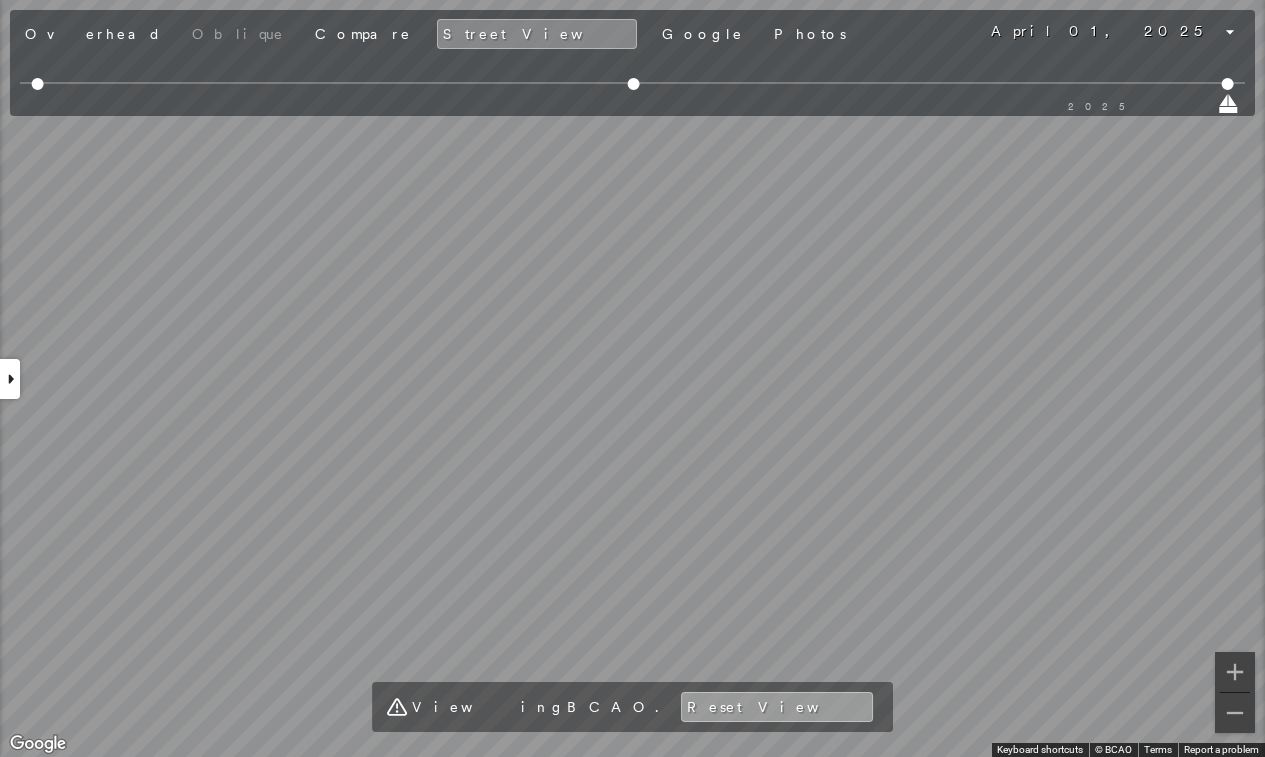 click on "Reset View" at bounding box center [777, 707] 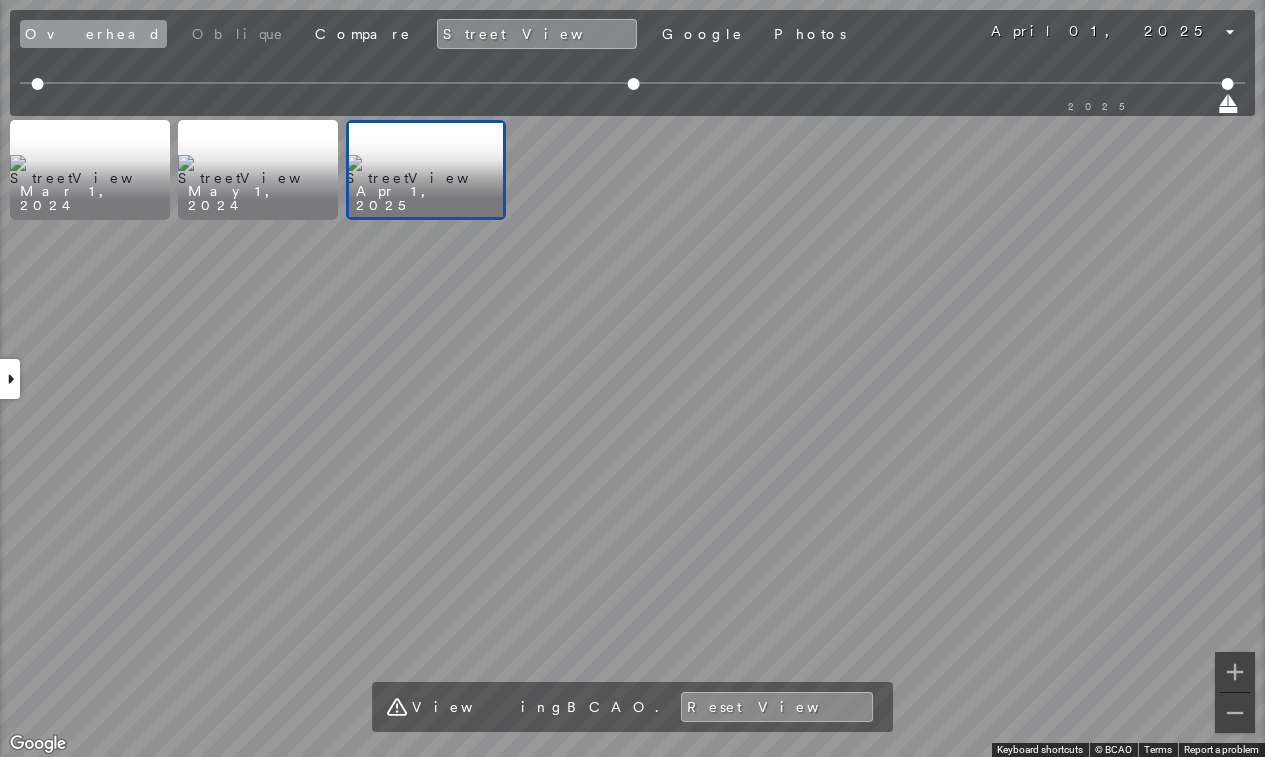 click on "Overhead" at bounding box center (93, 34) 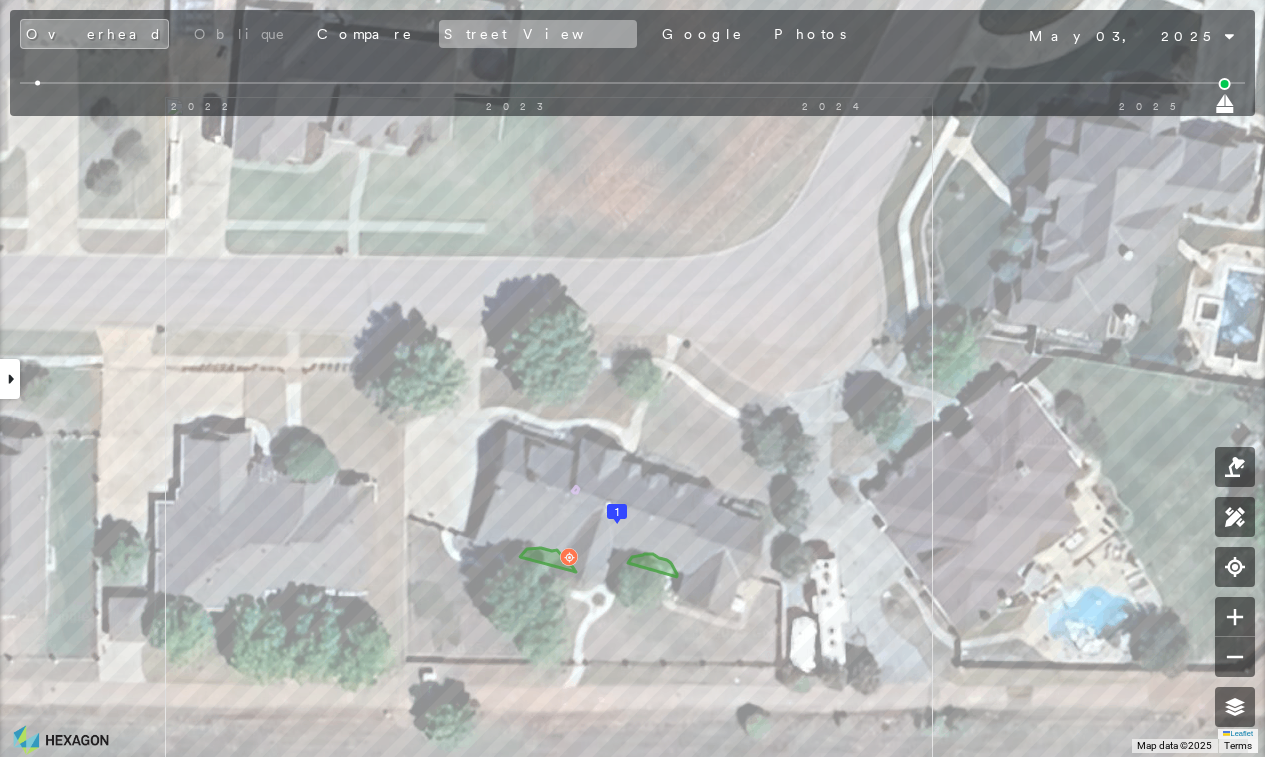 click on "Street View" at bounding box center (538, 34) 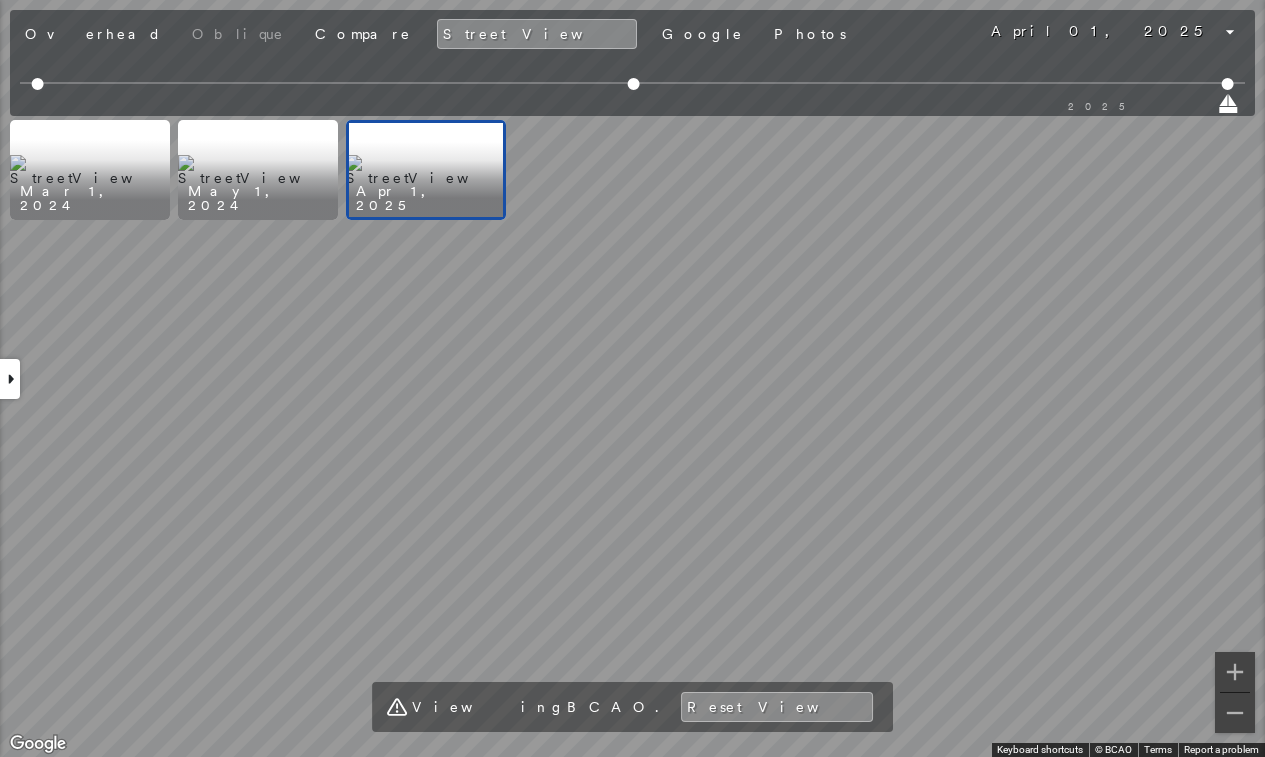 drag, startPoint x: 64, startPoint y: 28, endPoint x: 92, endPoint y: 76, distance: 55.569775 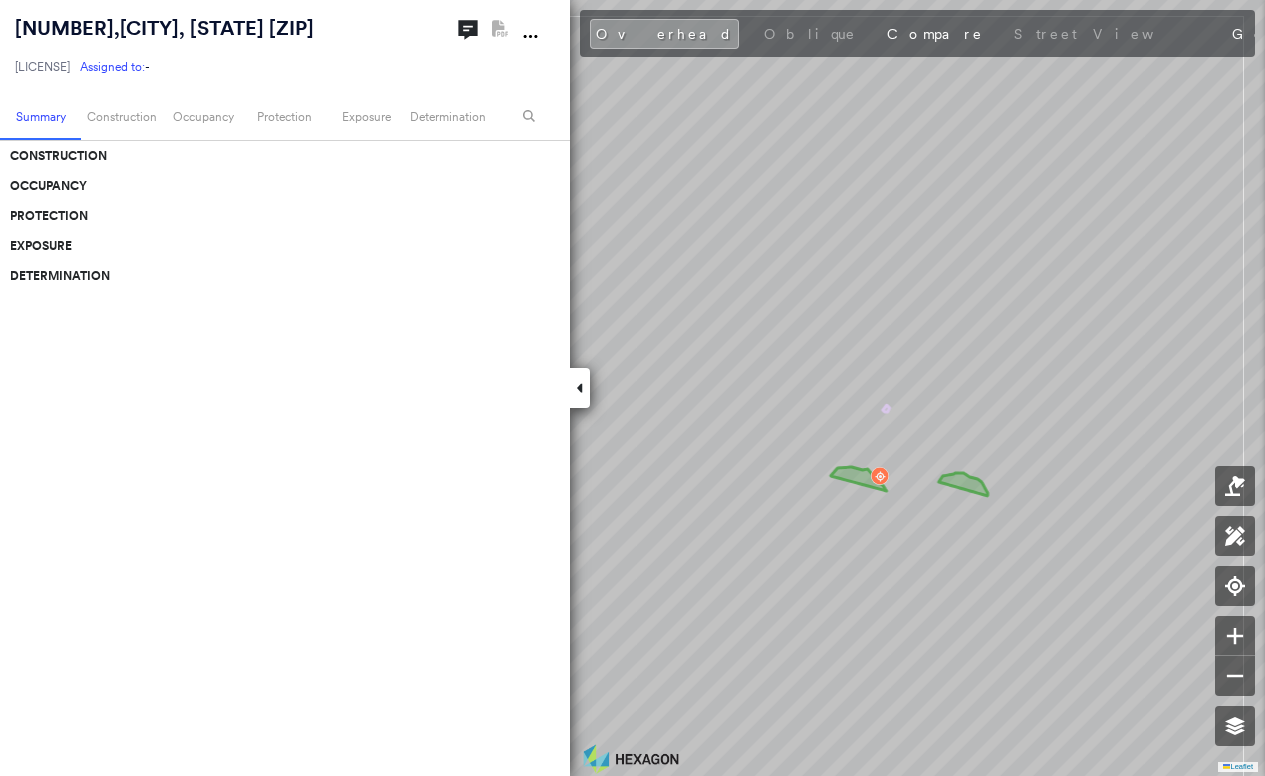 scroll, scrollTop: 0, scrollLeft: 0, axis: both 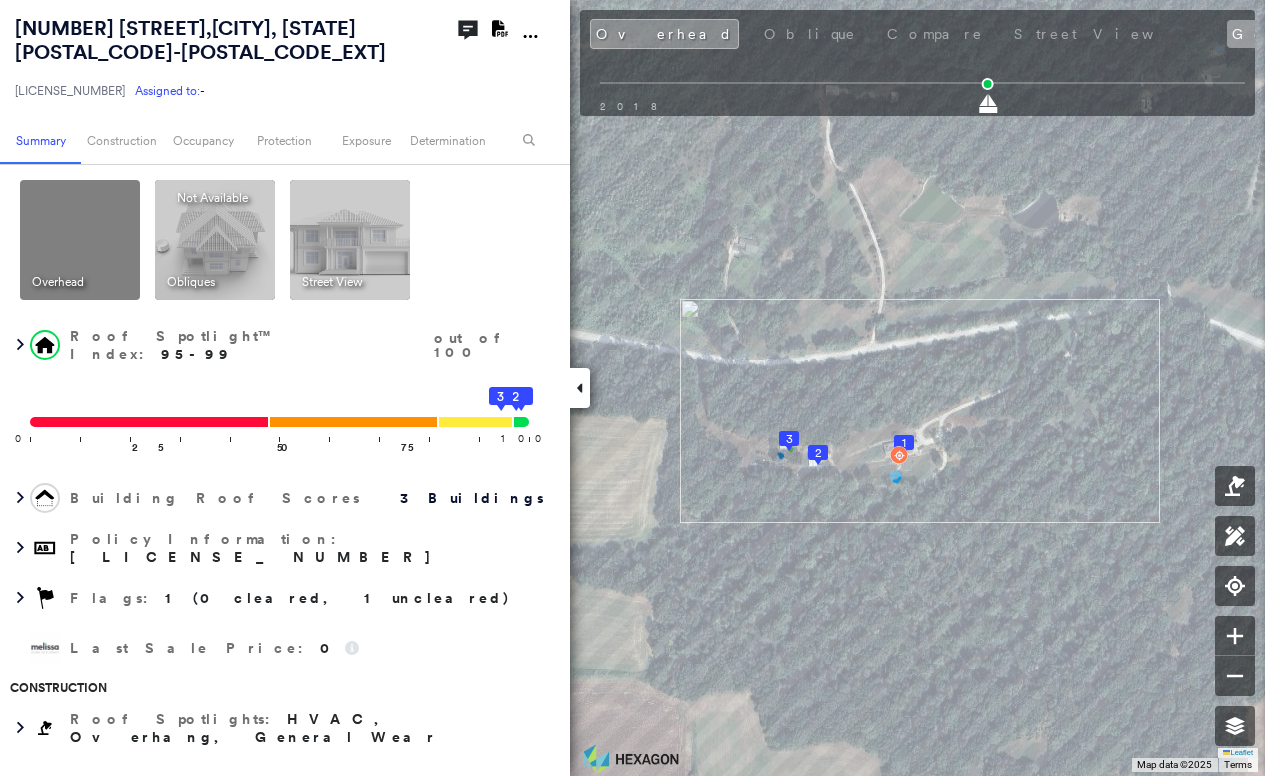 click on "Google" at bounding box center [1273, 34] 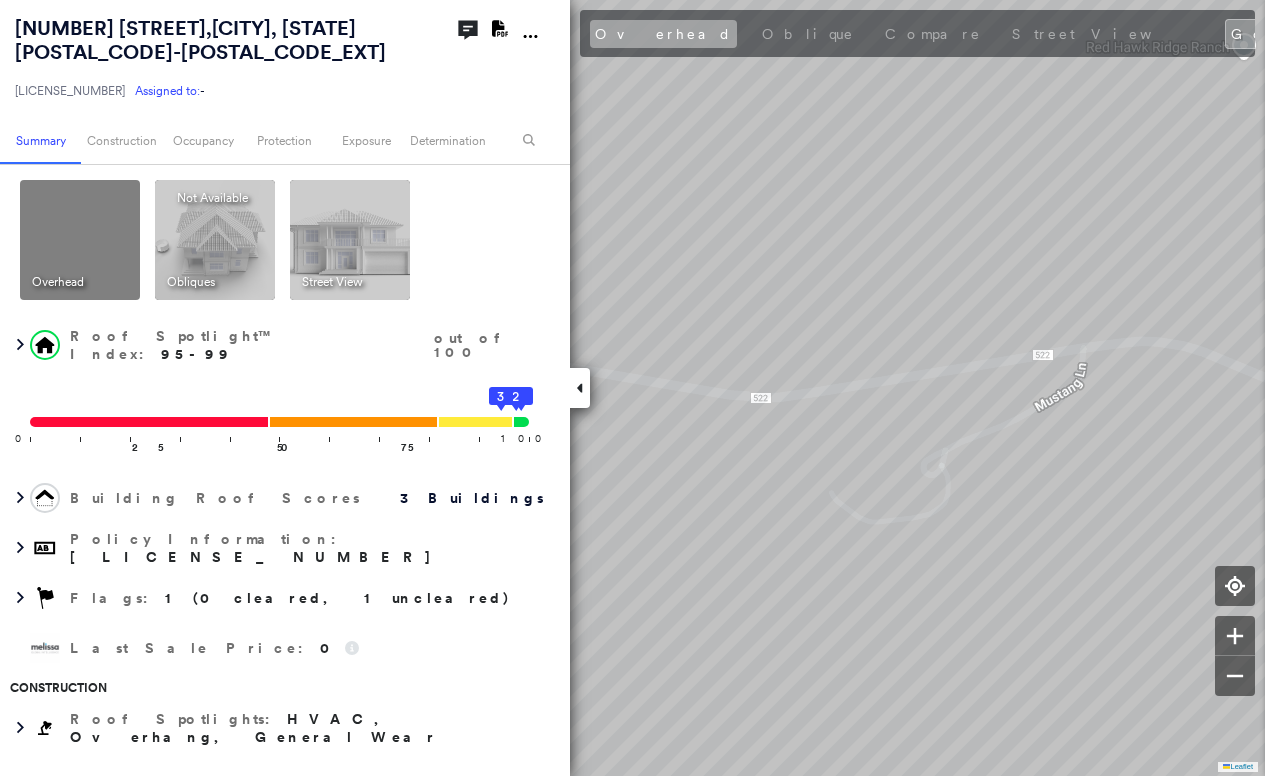 click on "Overhead" at bounding box center [663, 34] 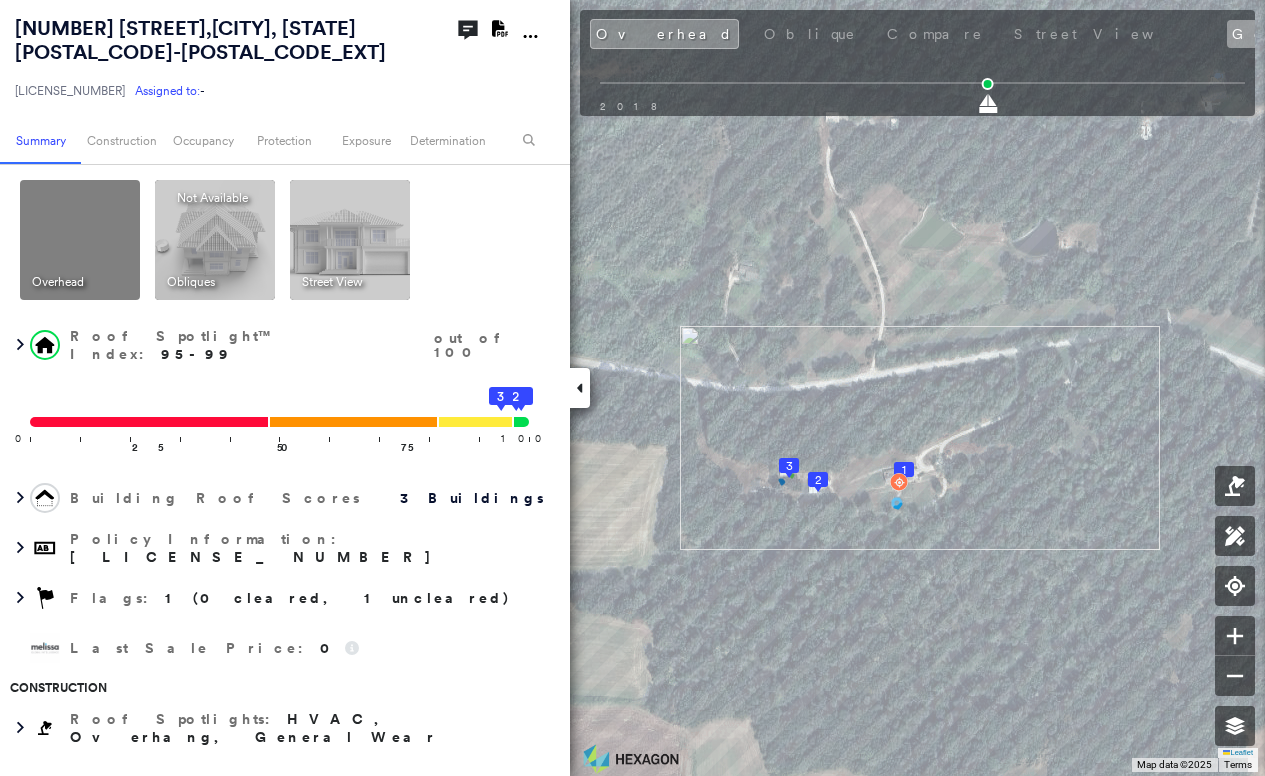 click on "Google" at bounding box center [1273, 34] 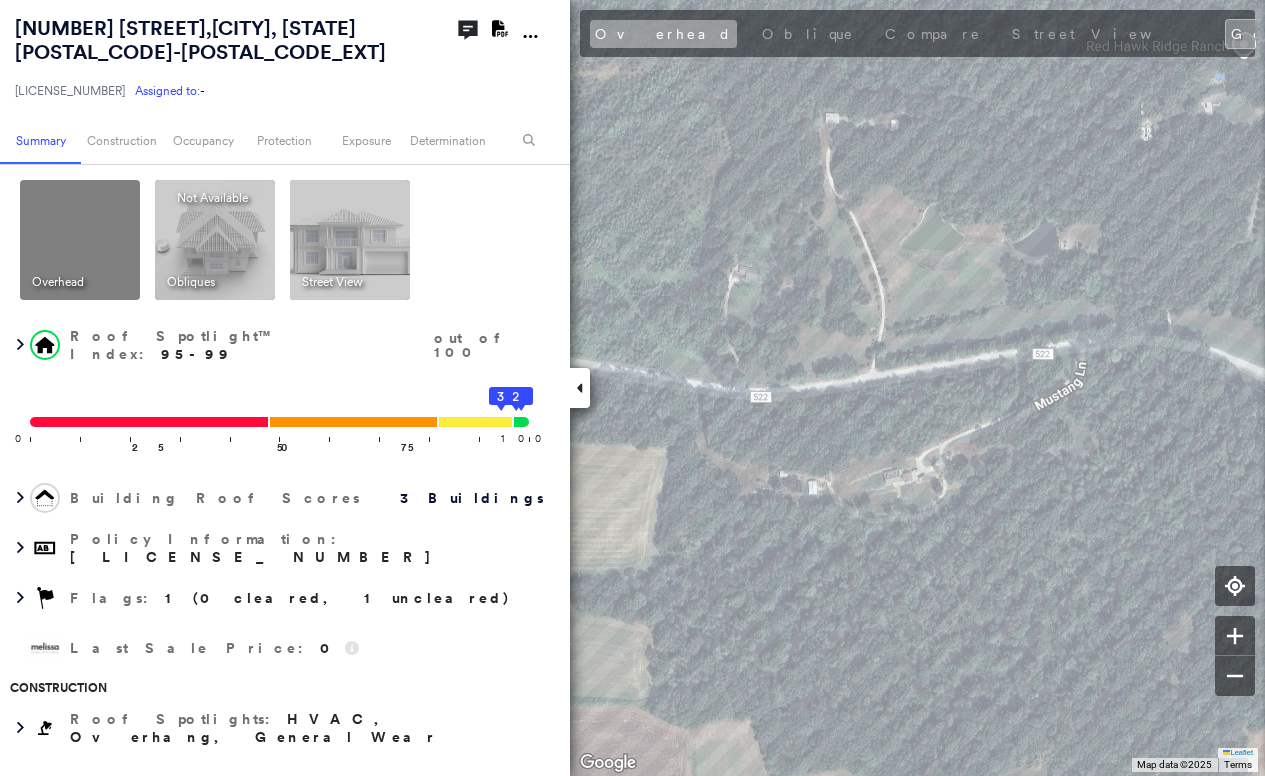 click on "Overhead" at bounding box center [663, 34] 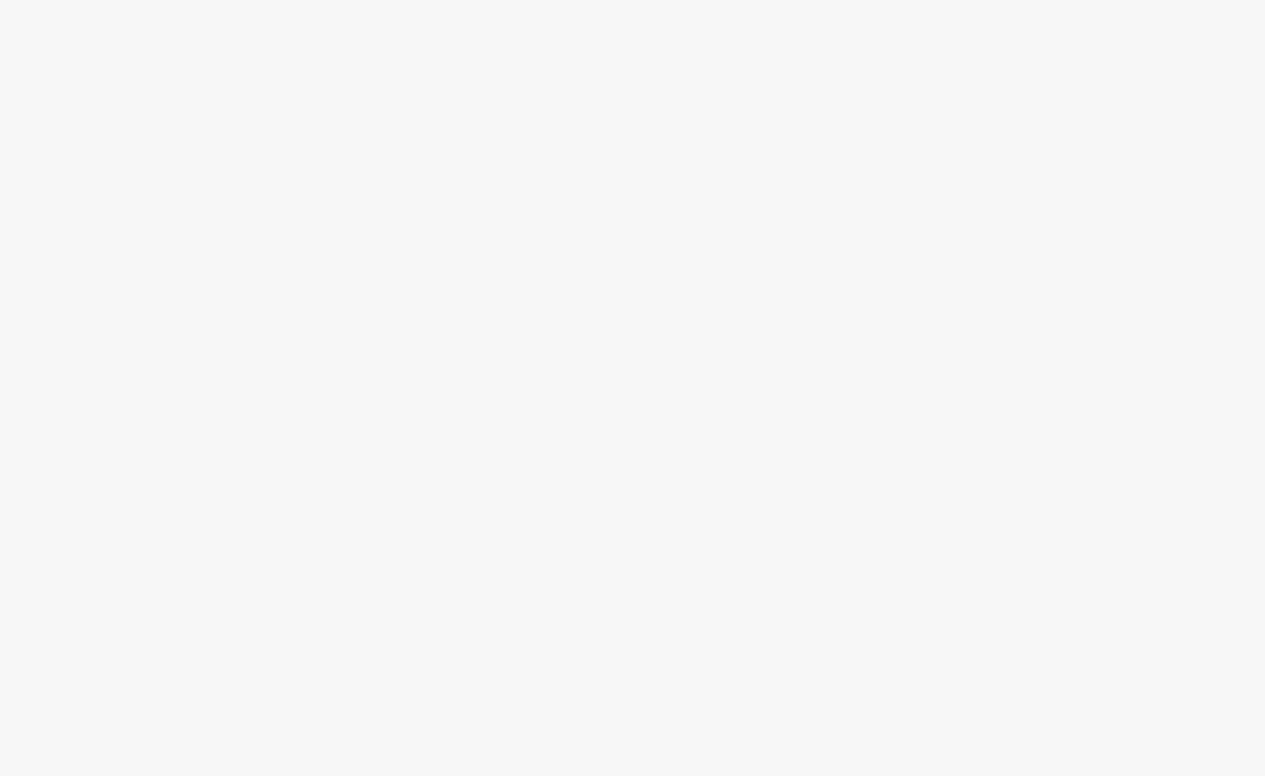 scroll, scrollTop: 0, scrollLeft: 0, axis: both 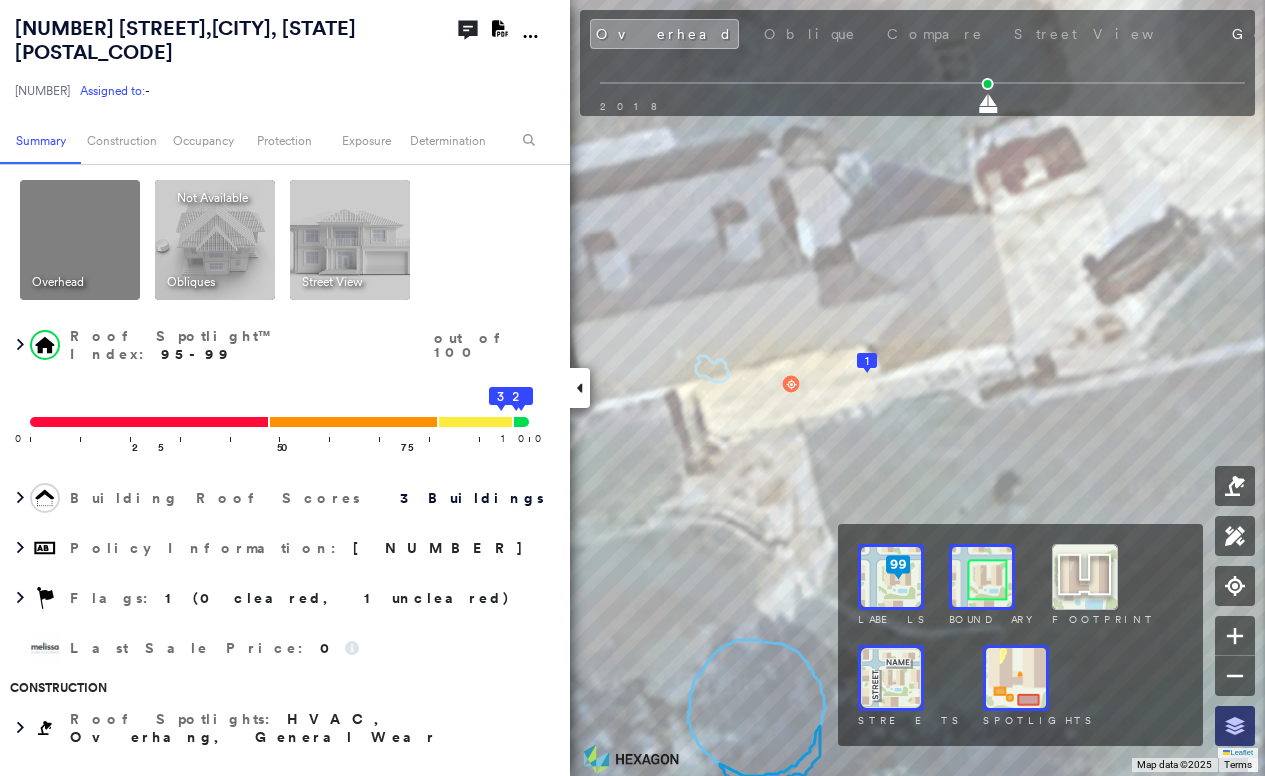 click at bounding box center (1235, 726) 